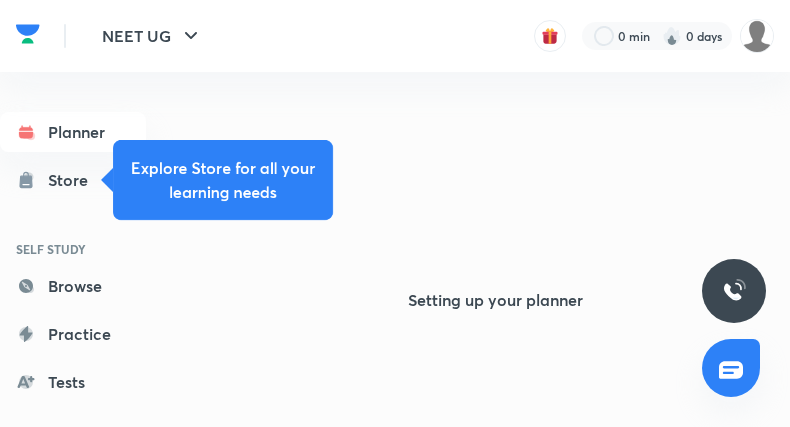 scroll, scrollTop: 0, scrollLeft: 0, axis: both 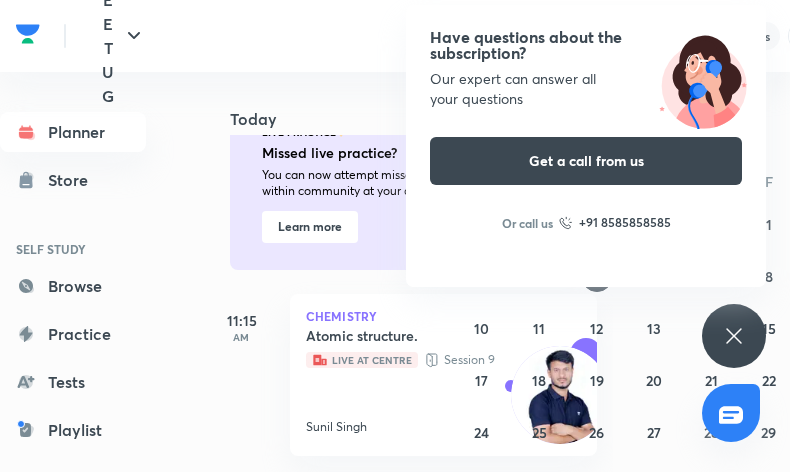 click 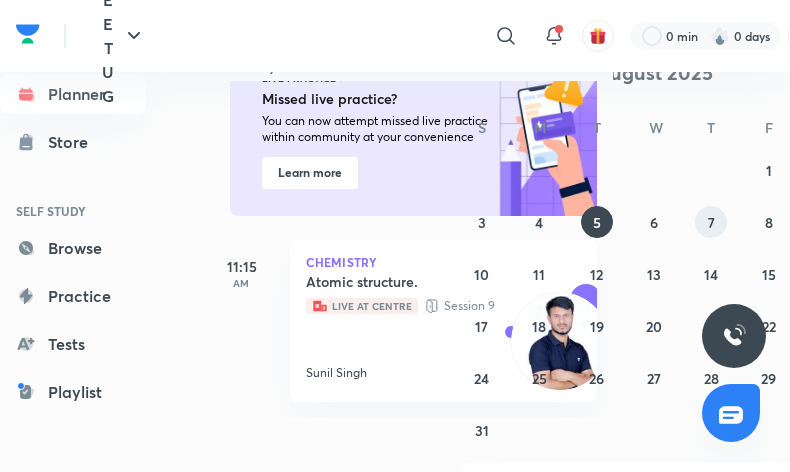 scroll, scrollTop: 108, scrollLeft: 0, axis: vertical 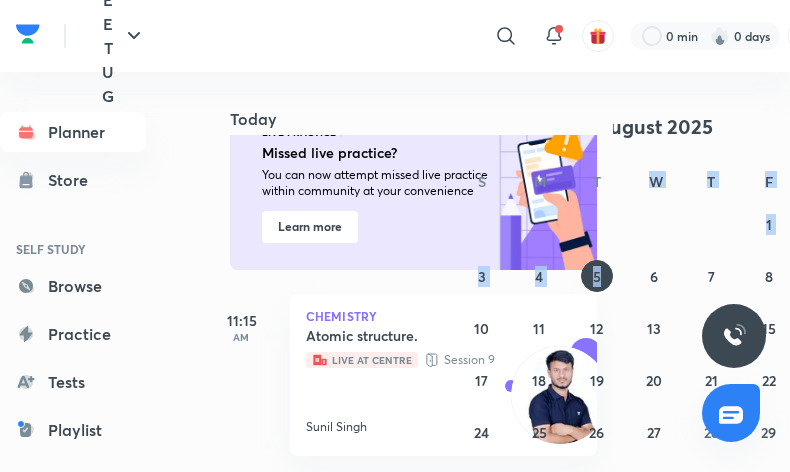 drag, startPoint x: 599, startPoint y: 222, endPoint x: 601, endPoint y: 170, distance: 52.03845 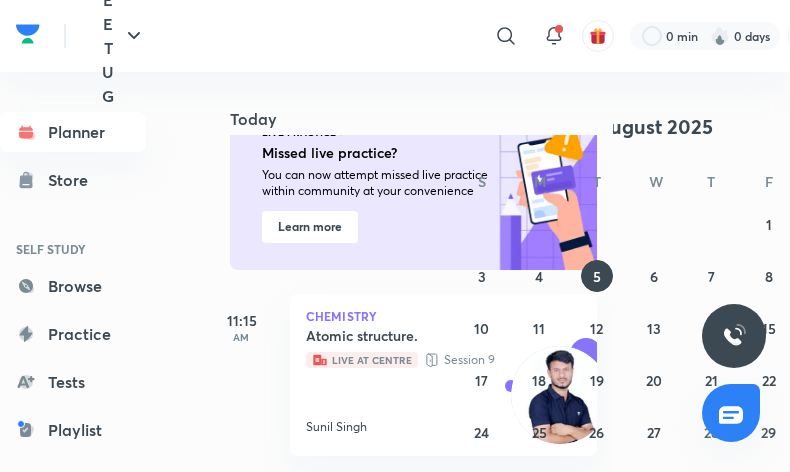 click on "Live at Centre" at bounding box center [362, 360] 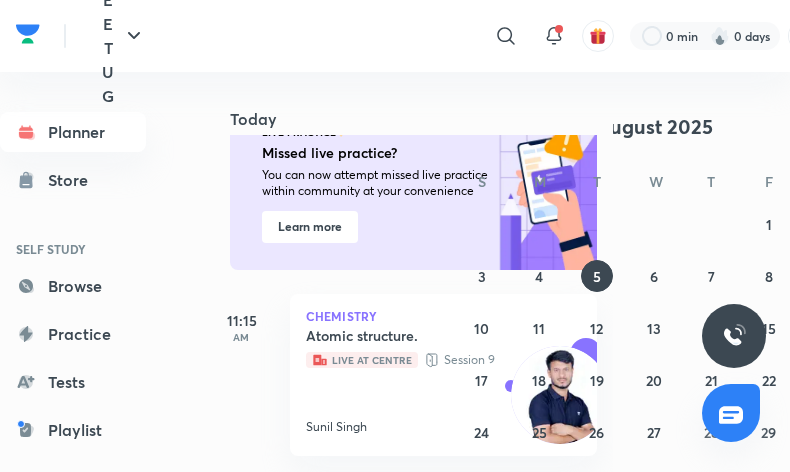 click on "Atomic structure.  Live at Centre Session 9" at bounding box center [422, 348] 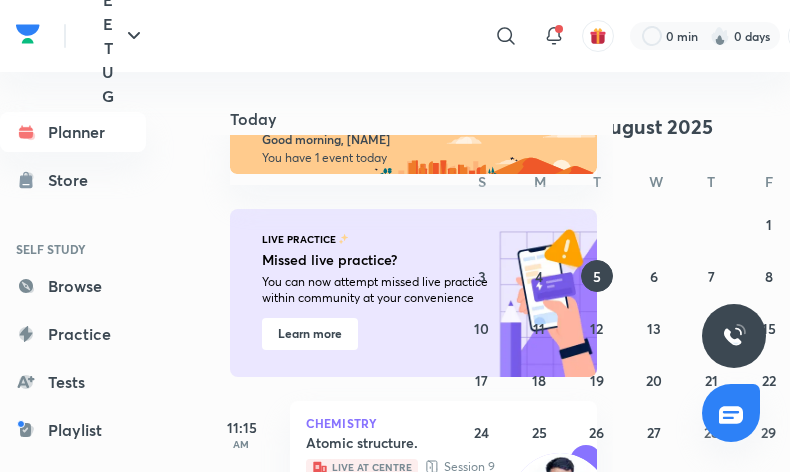 scroll, scrollTop: 0, scrollLeft: 0, axis: both 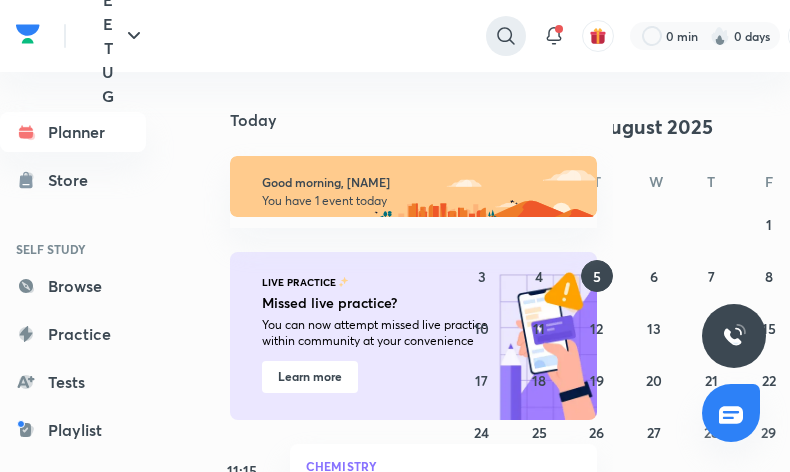 click 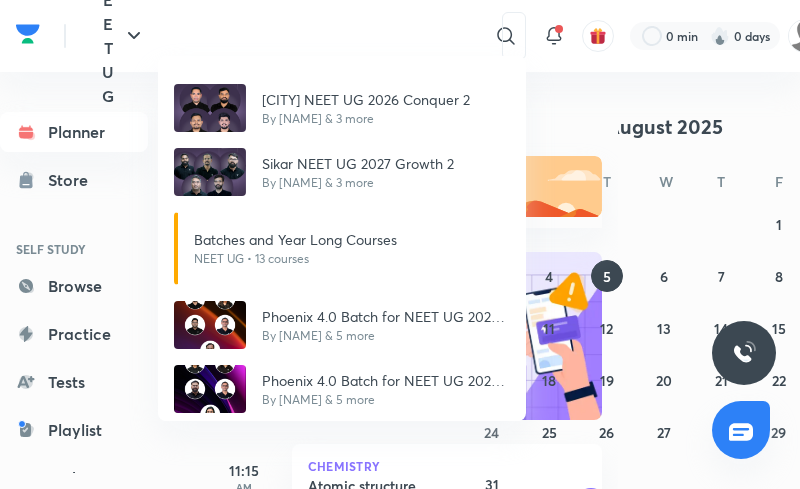 click on "[CITY] NEET UG 2026 Conquer 2 By [NAME] & 3 more Sikar NEET UG 2027 Growth 2 By [NAME] & 3 more Batches and Year Long Courses NEET UG • 13 courses Phoenix 4.0 Batch for NEET UG 2026 by Team JAWAAB By [NAME] & 5 more Phoenix 4.0 Batch for NEET UG 2026 by Team Titans By [NAME] & 5 more" at bounding box center (400, 244) 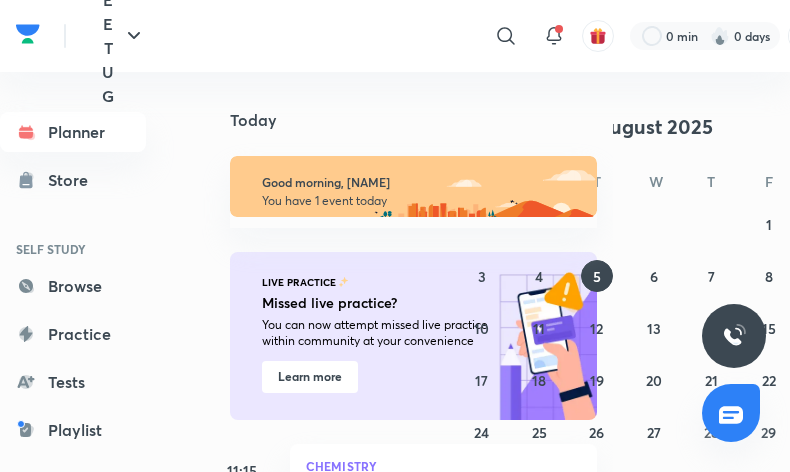 scroll, scrollTop: 108, scrollLeft: 0, axis: vertical 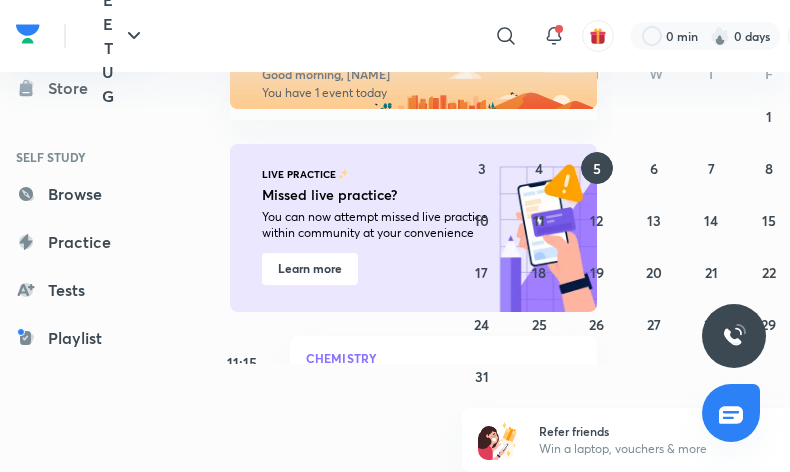 type 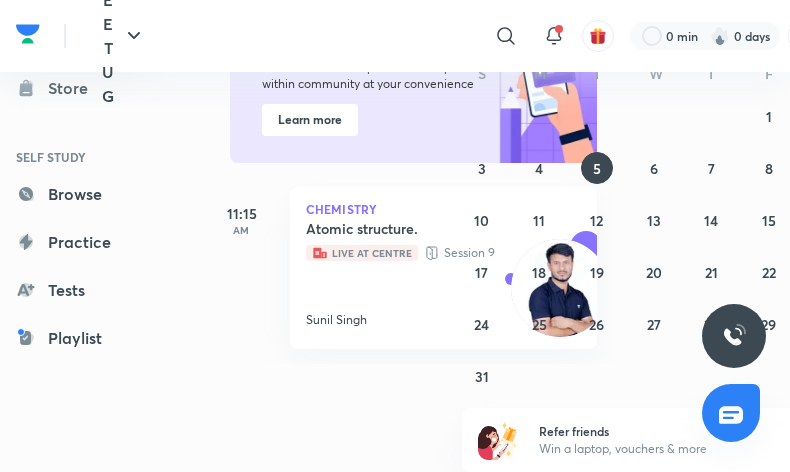 scroll, scrollTop: 150, scrollLeft: 0, axis: vertical 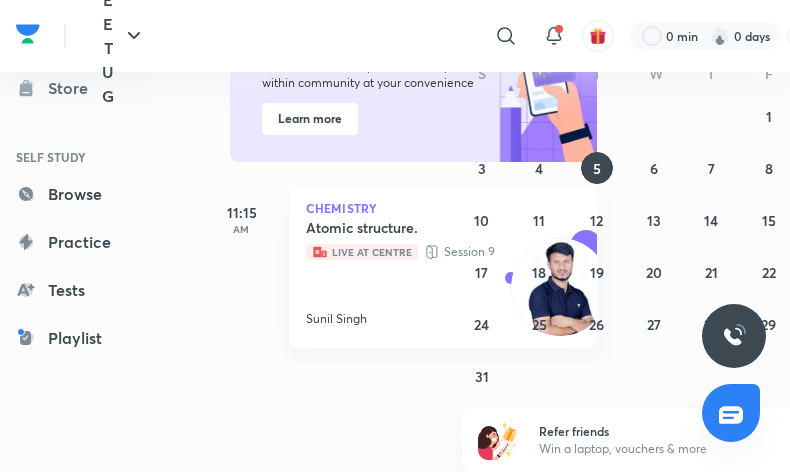 click on "Chemistry Atomic structure. Live at Centre Session 9 [NAME]" at bounding box center (422, 273) 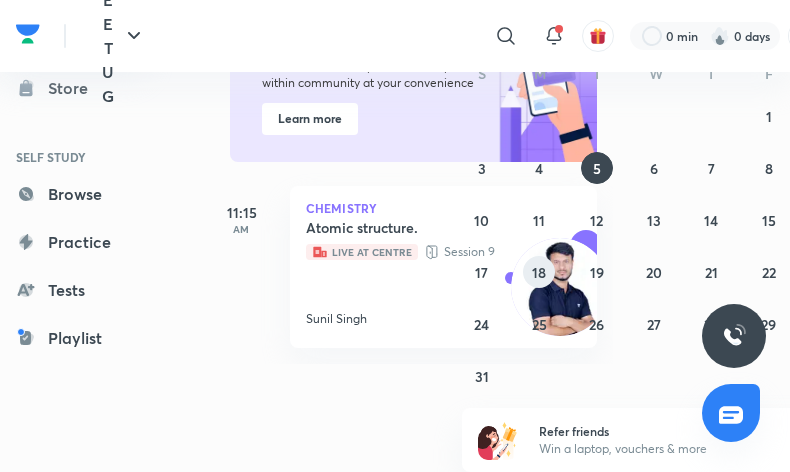 click on "27 28 29 30 31 1 2 3 4 5 6 7 8 9 10 11 12 13 14 15 16 17 18 19 20 21 22 23 24 25 26 27 28 29 30 31 1 2 3 4 5 6" at bounding box center [654, 246] 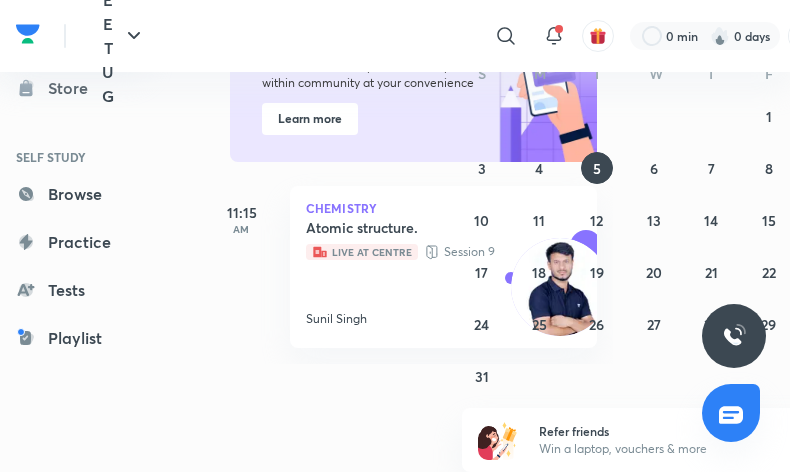 click on "27 28 29 30 31 1 2 3 4 5 6 7 8 9 10 11 12 13 14 15 16 17 18 19 20 21 22 23 24 25 26 27 28 29 30 31 1 2 3 4 5 6" at bounding box center (654, 246) 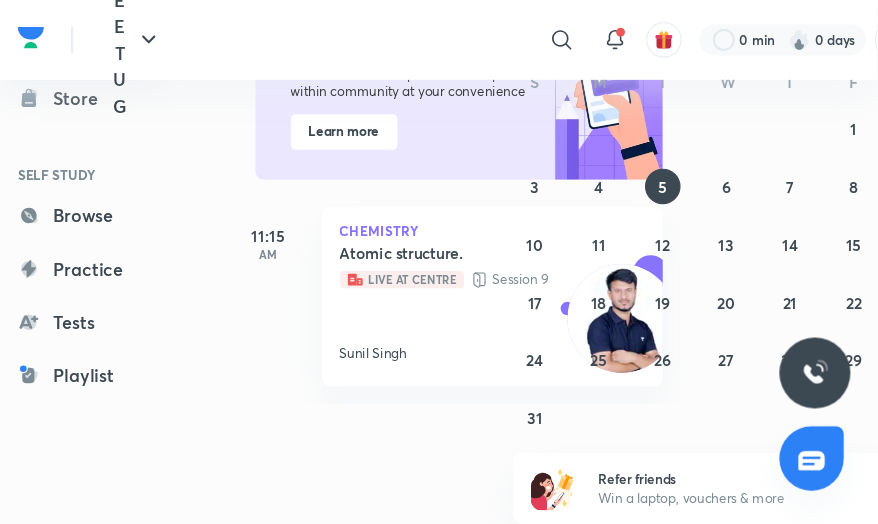 scroll, scrollTop: 0, scrollLeft: 0, axis: both 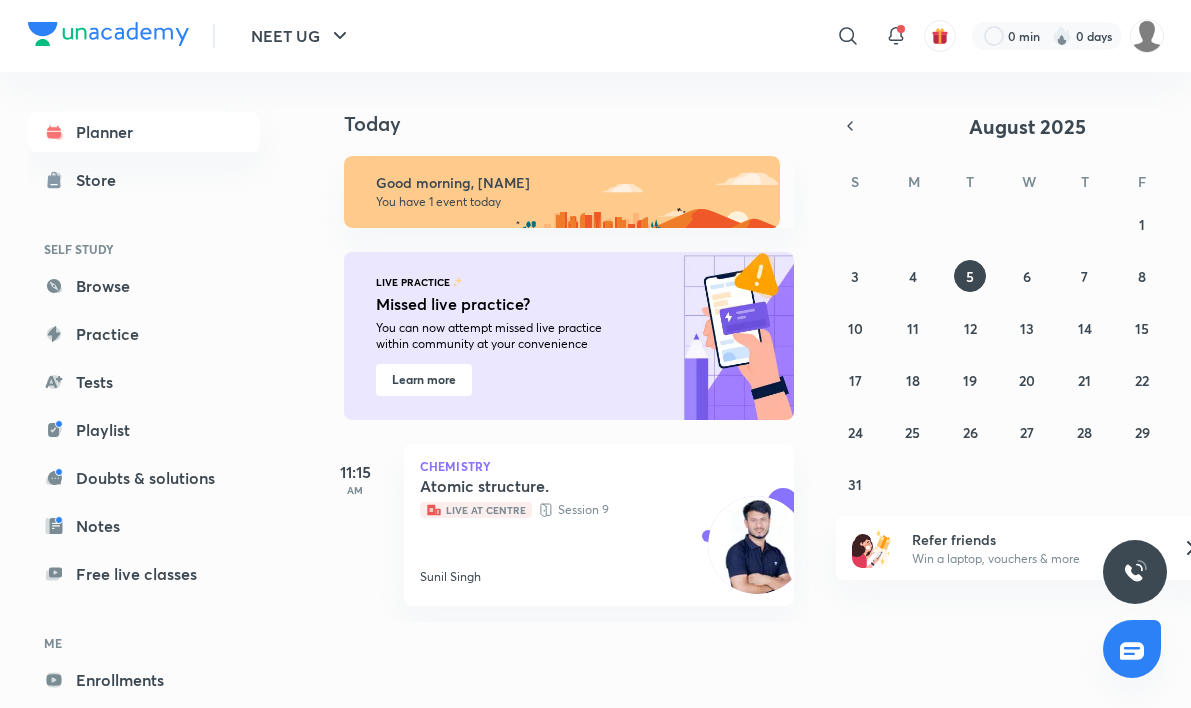 drag, startPoint x: 709, startPoint y: 2, endPoint x: 643, endPoint y: 129, distance: 143.12582 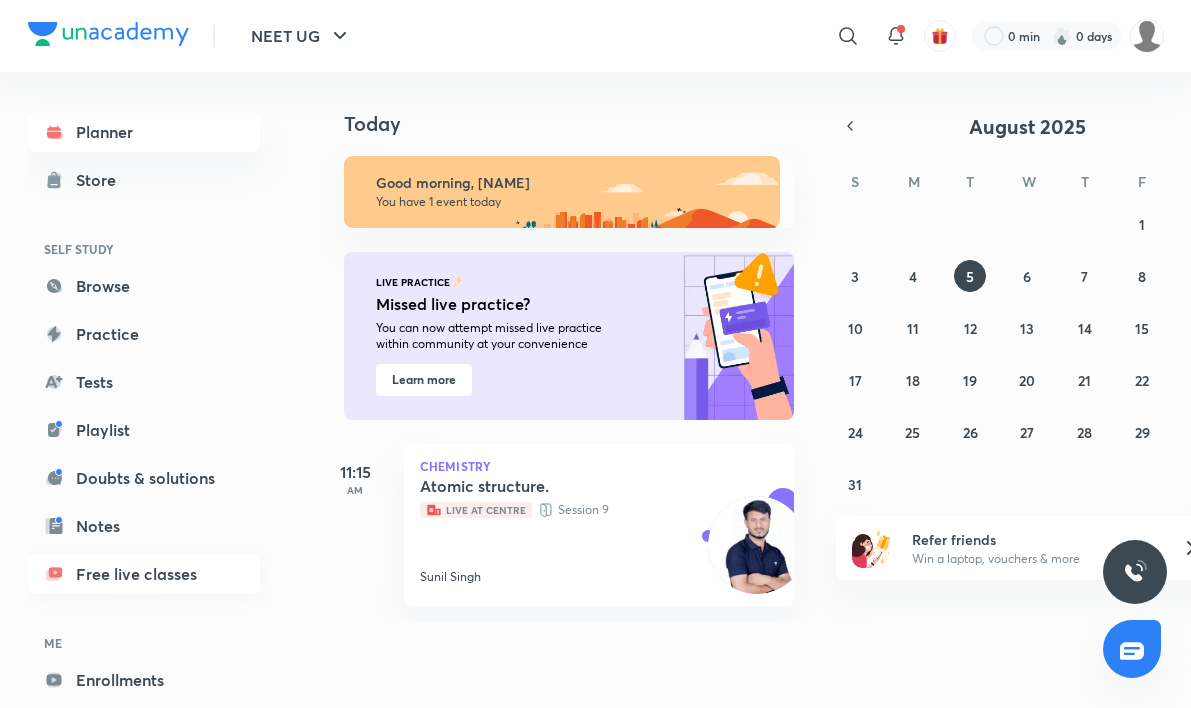 click on "Free live classes" at bounding box center (144, 574) 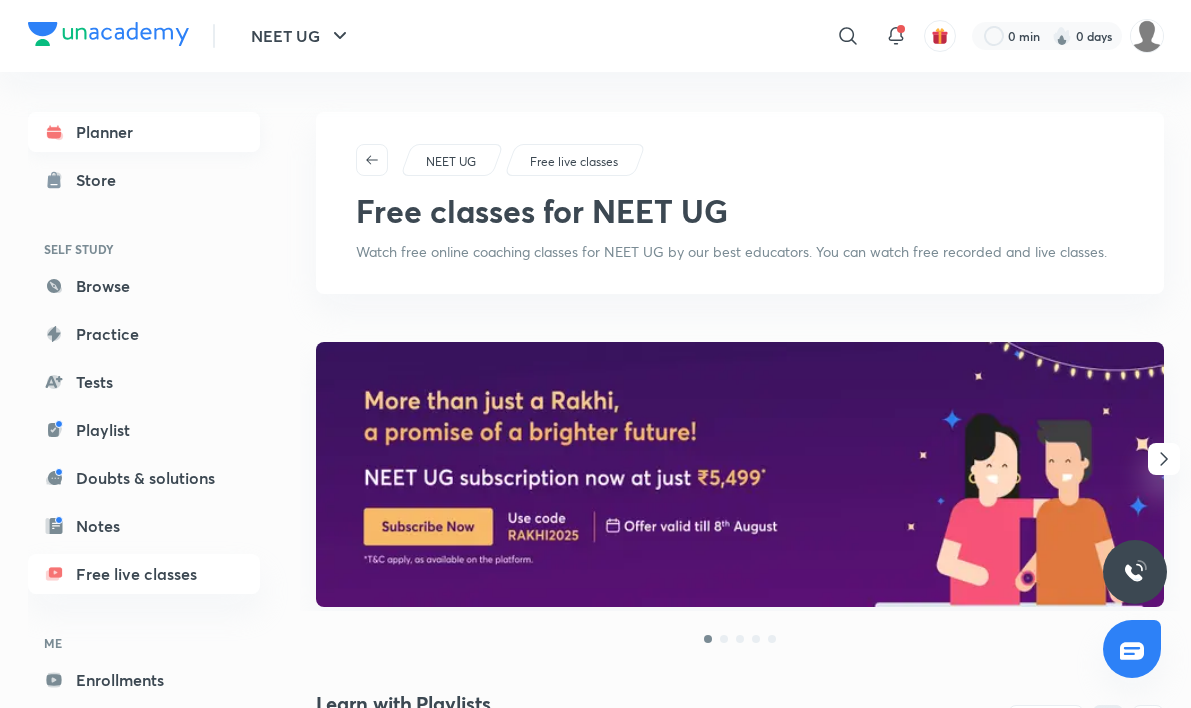 click on "Planner" at bounding box center [144, 132] 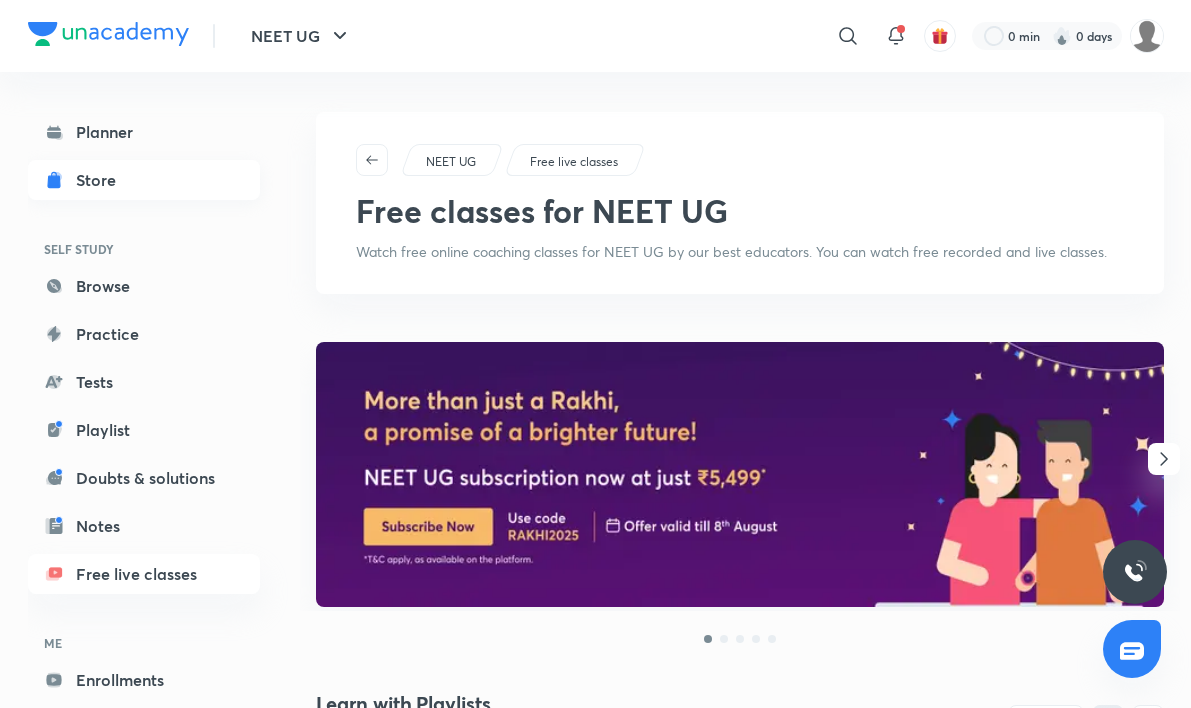 click on "Store" at bounding box center (144, 180) 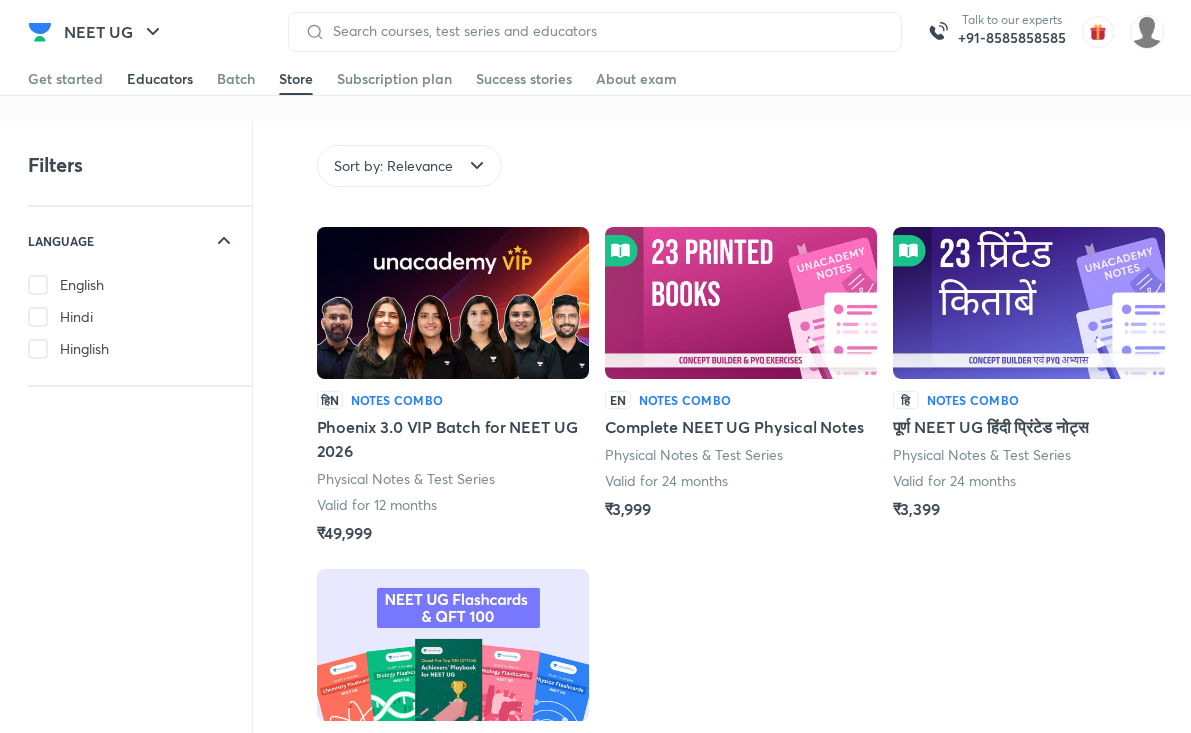 click on "Educators" at bounding box center [160, 79] 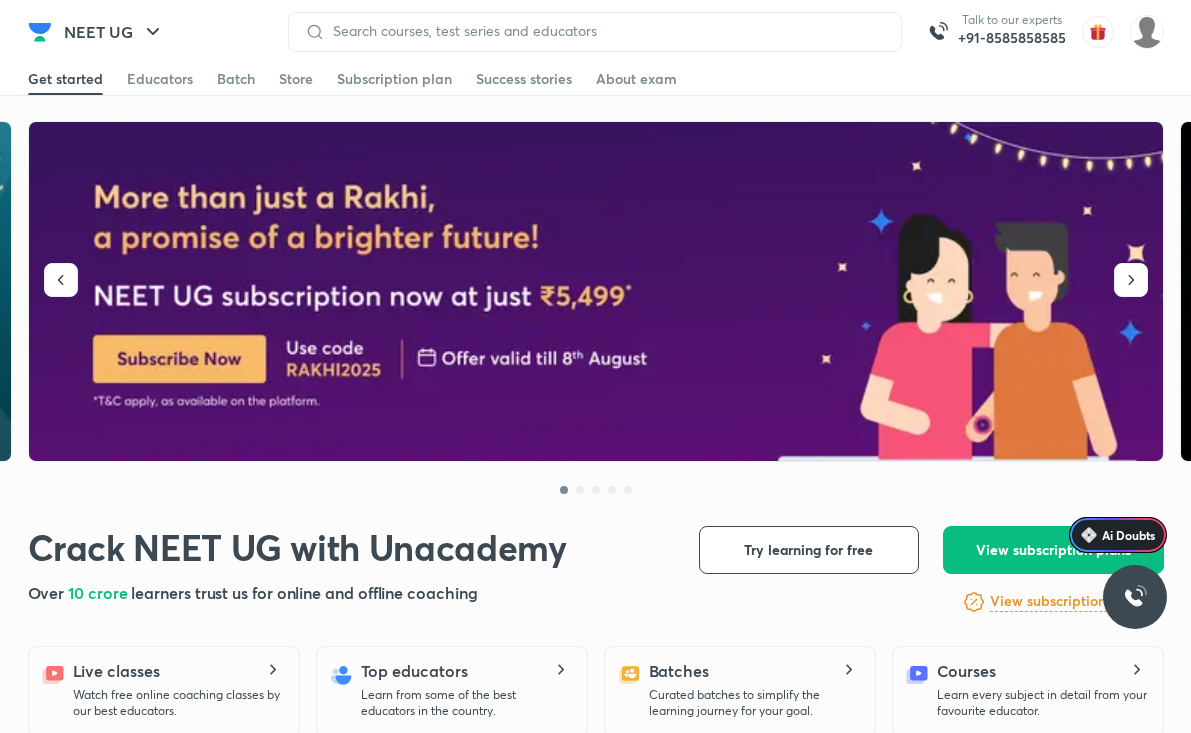 click on "Batch" at bounding box center (236, 79) 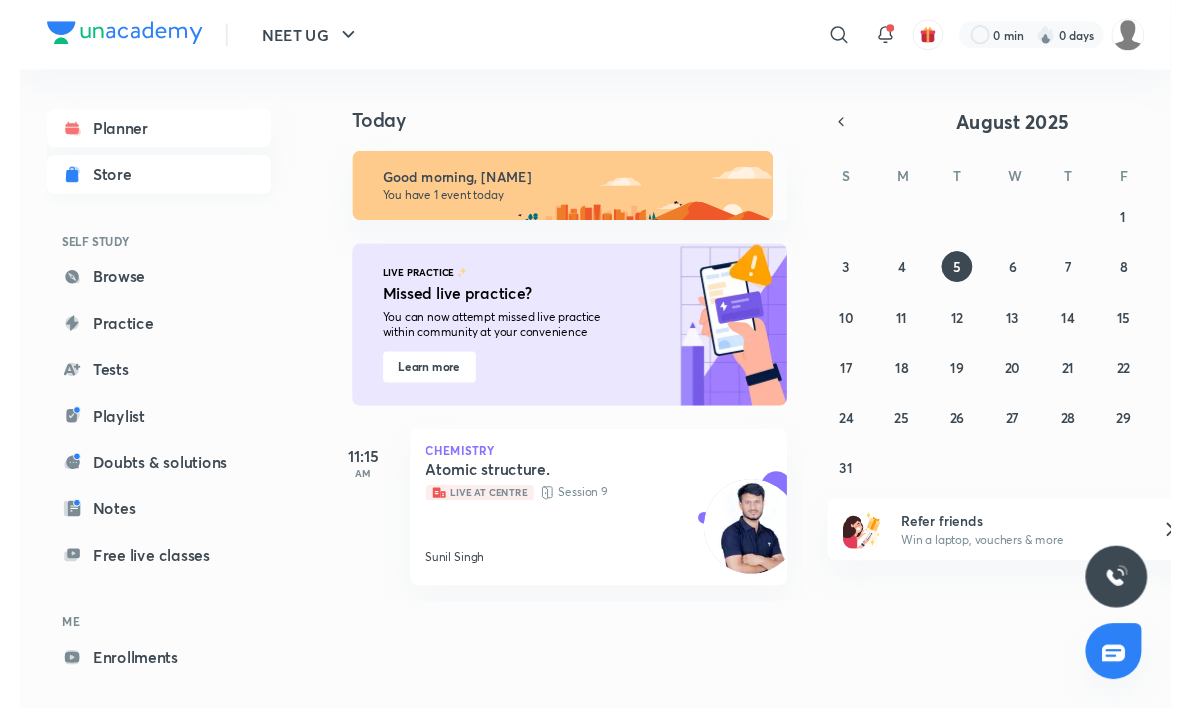 scroll, scrollTop: 0, scrollLeft: 0, axis: both 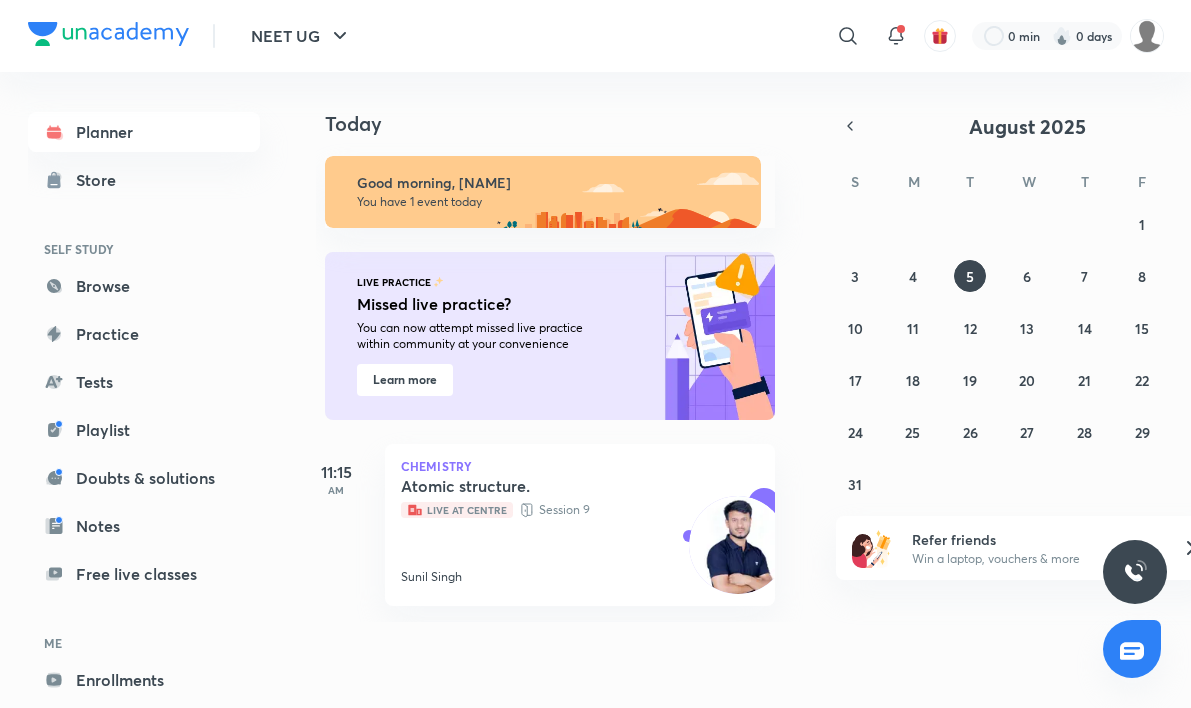 click at bounding box center [738, 545] 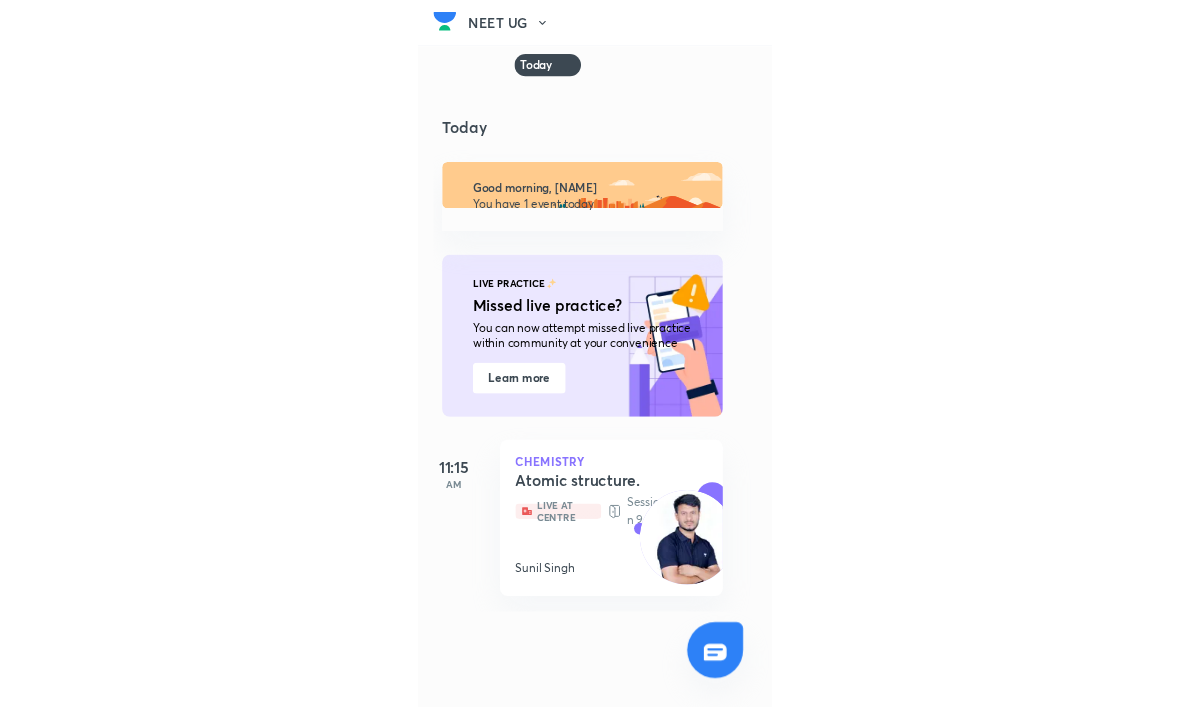 scroll, scrollTop: 25, scrollLeft: 0, axis: vertical 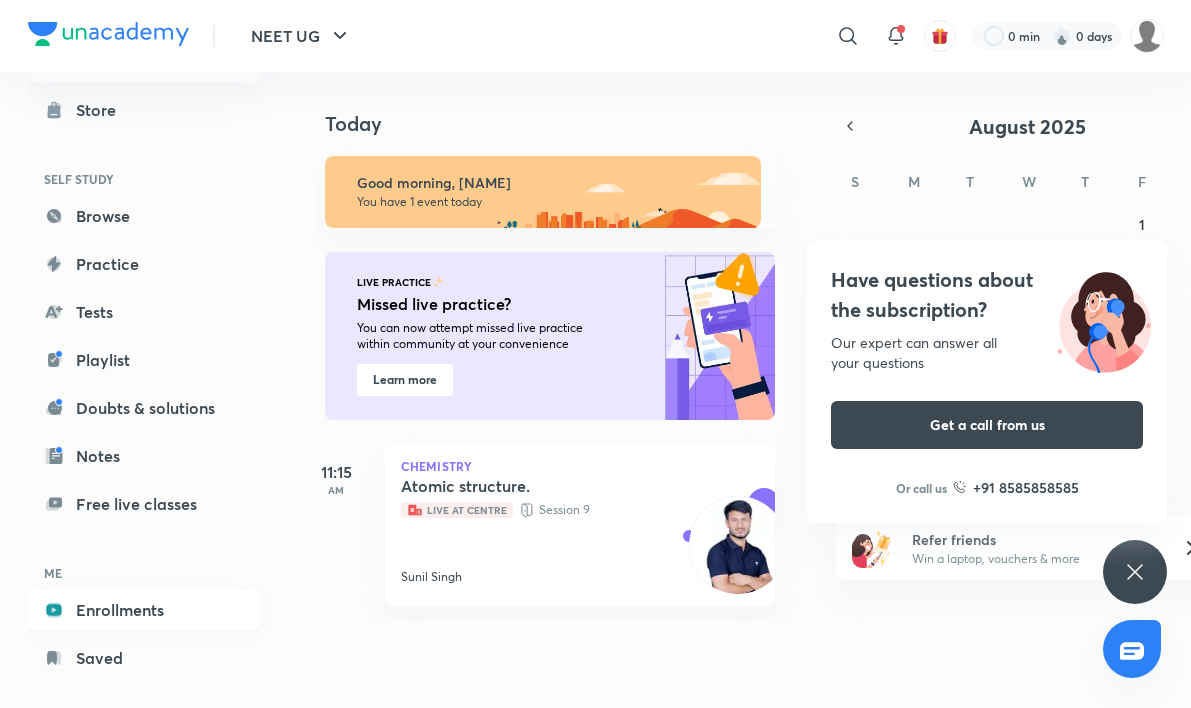 click on "Enrollments" at bounding box center (144, 610) 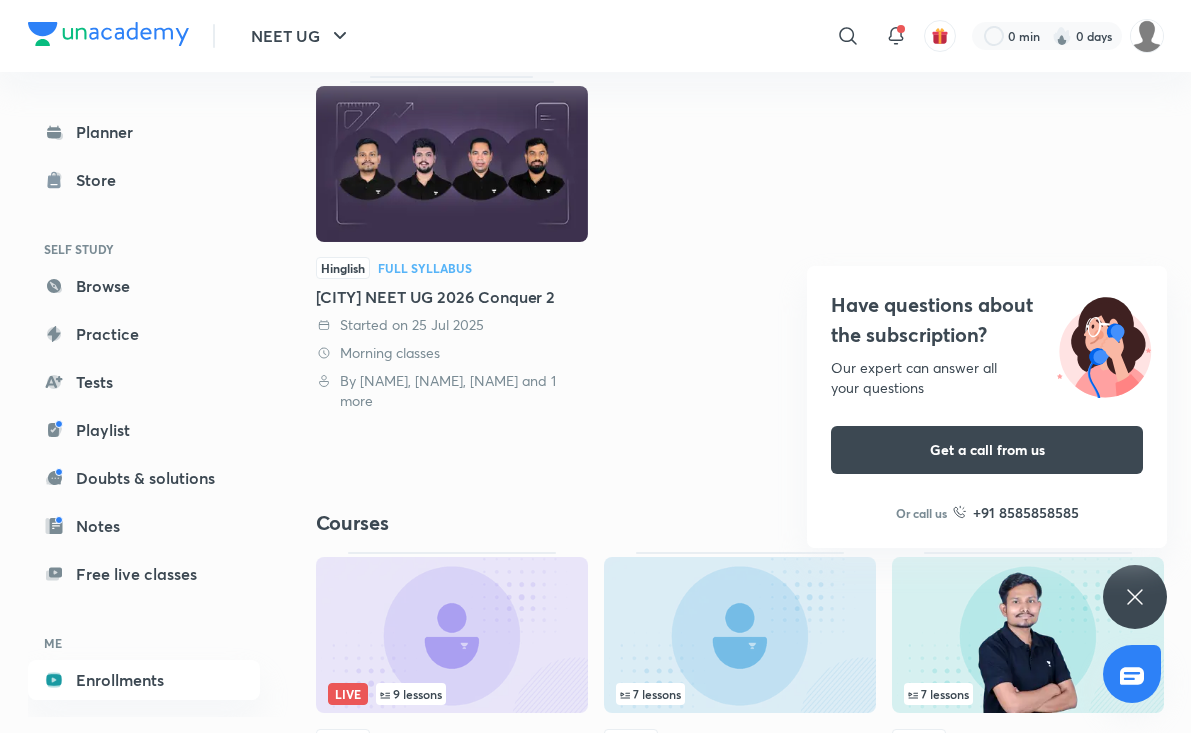 scroll, scrollTop: 300, scrollLeft: 0, axis: vertical 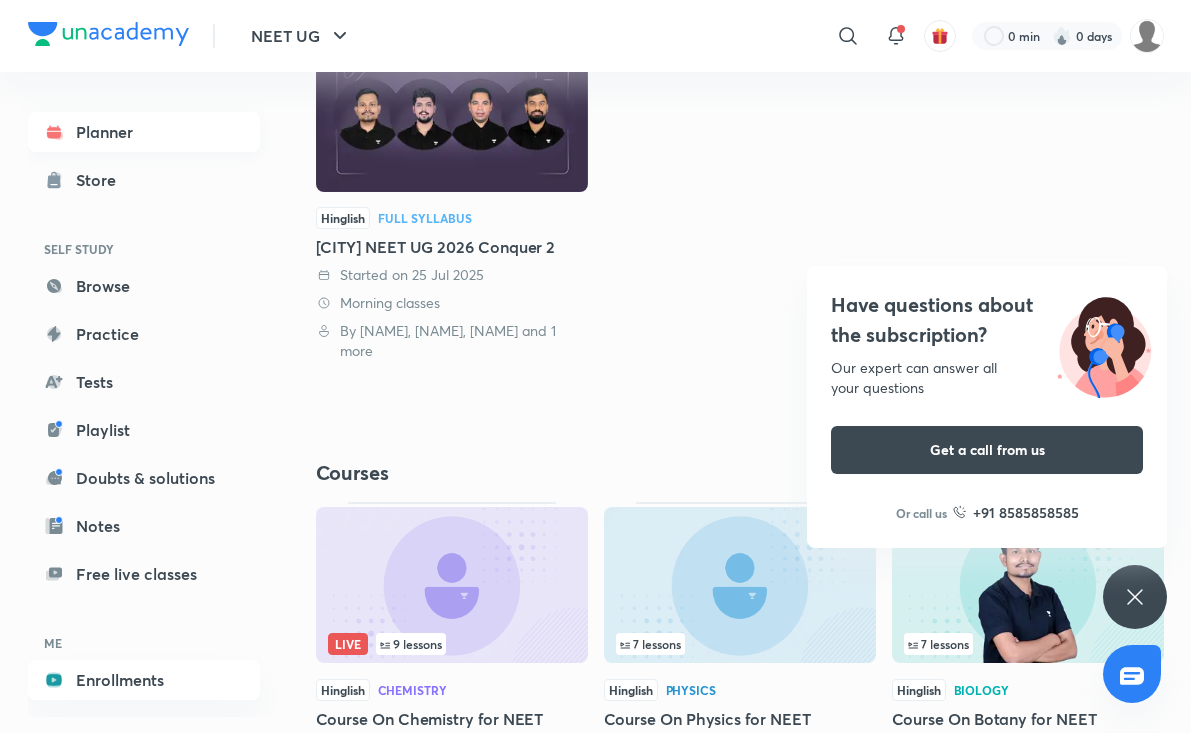 click on "Planner" at bounding box center (144, 132) 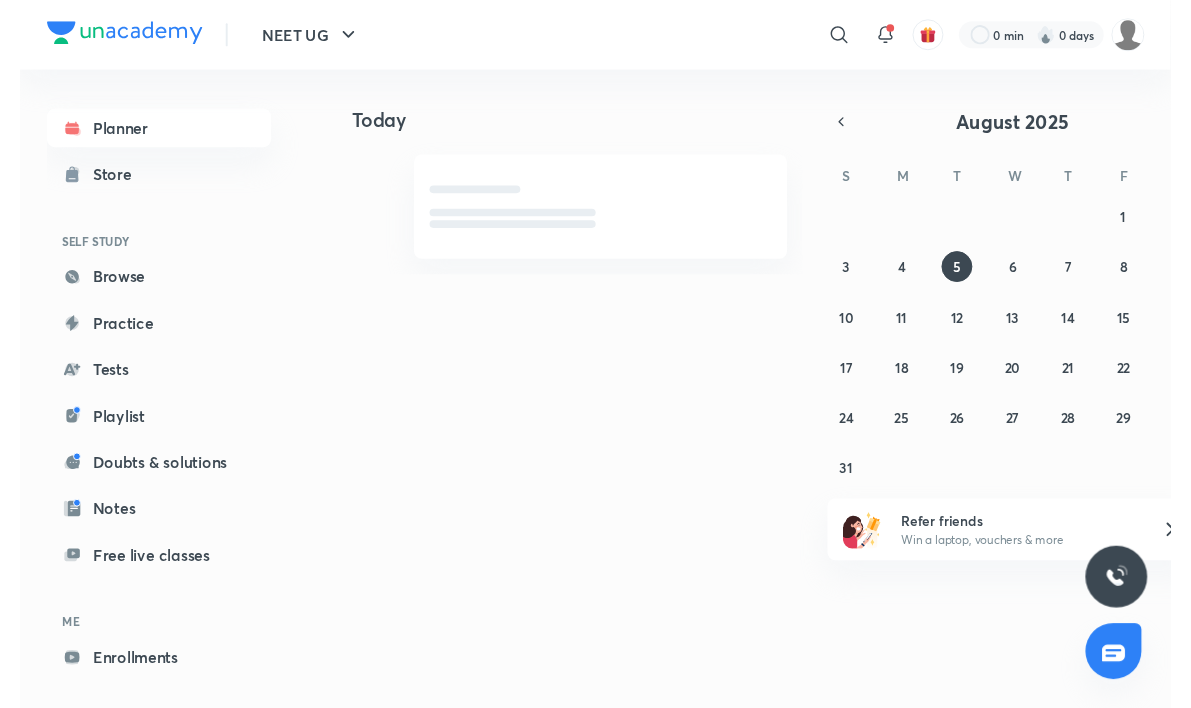 scroll, scrollTop: 0, scrollLeft: 0, axis: both 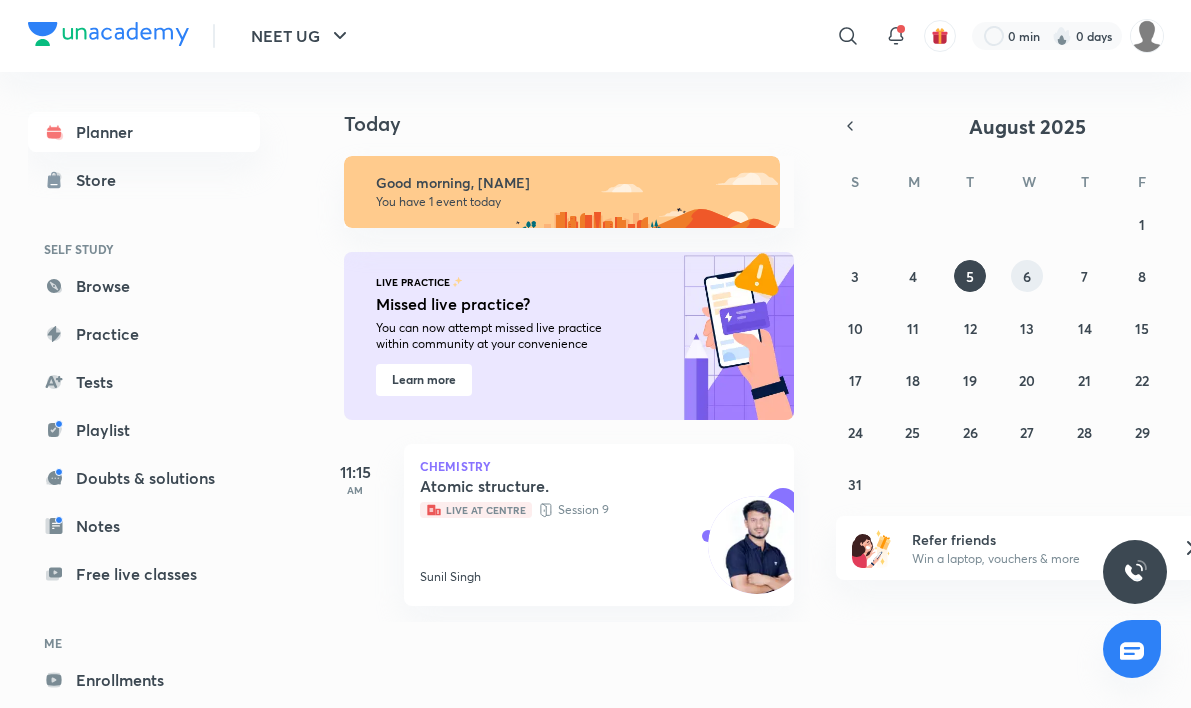 click on "6" at bounding box center [1027, 276] 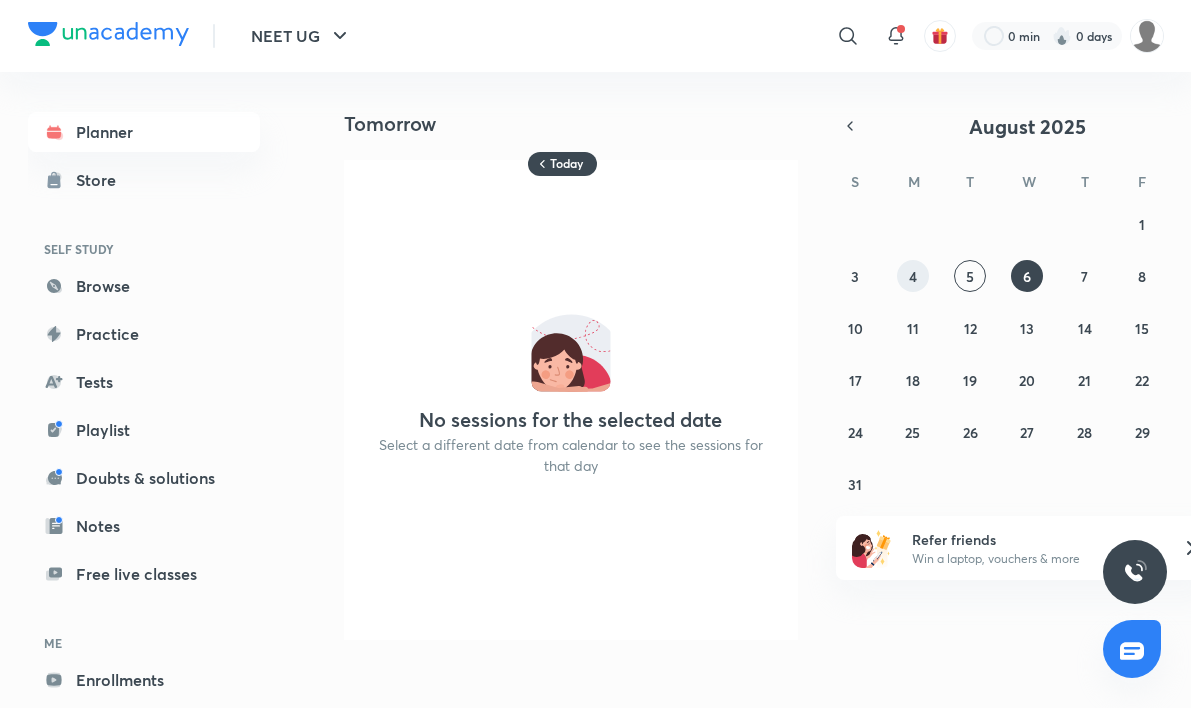 click on "4" at bounding box center [913, 276] 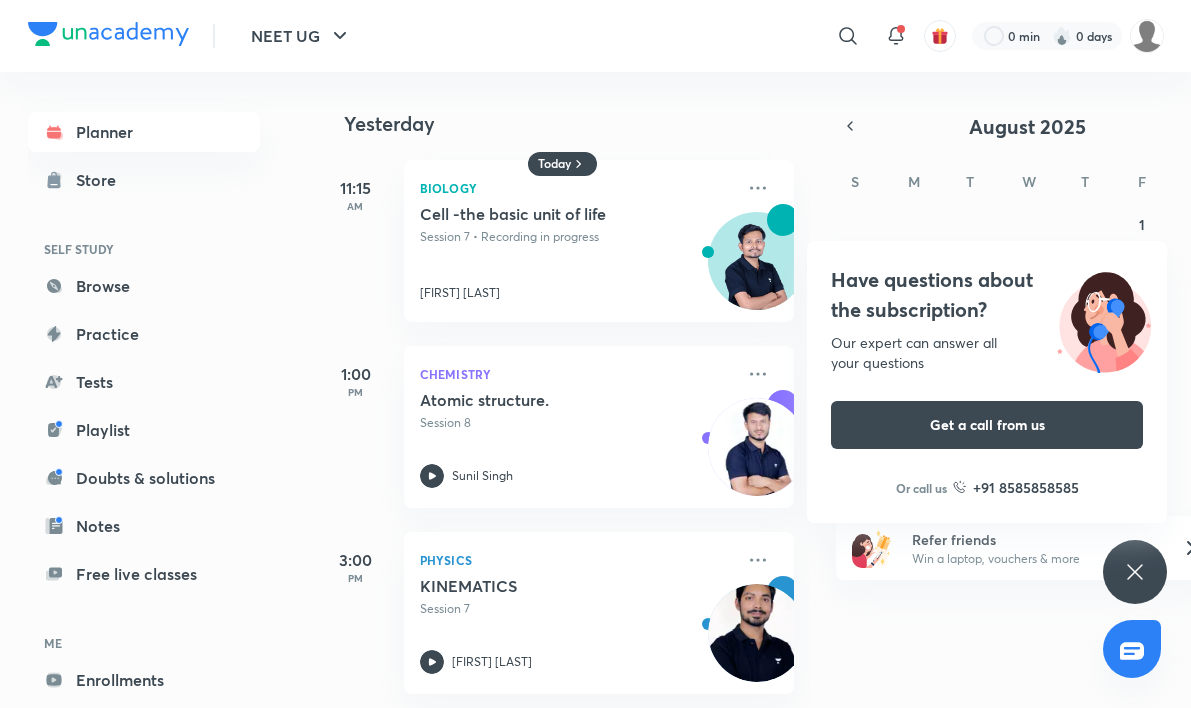 type 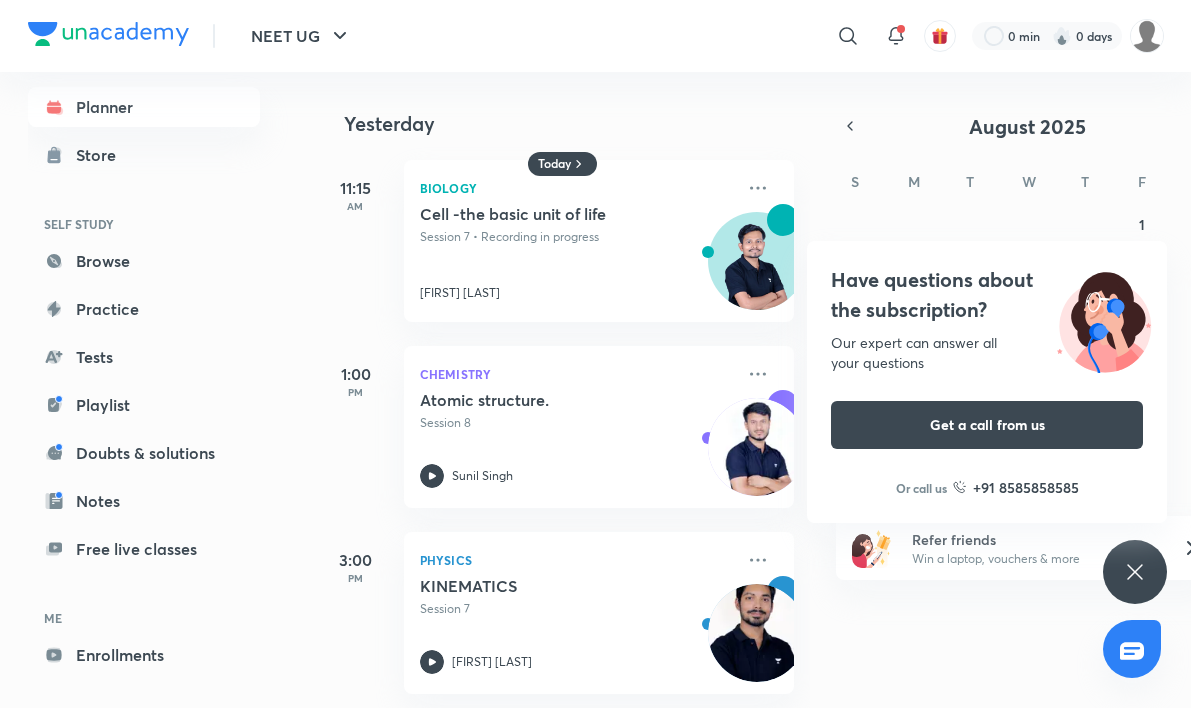 scroll, scrollTop: 0, scrollLeft: 0, axis: both 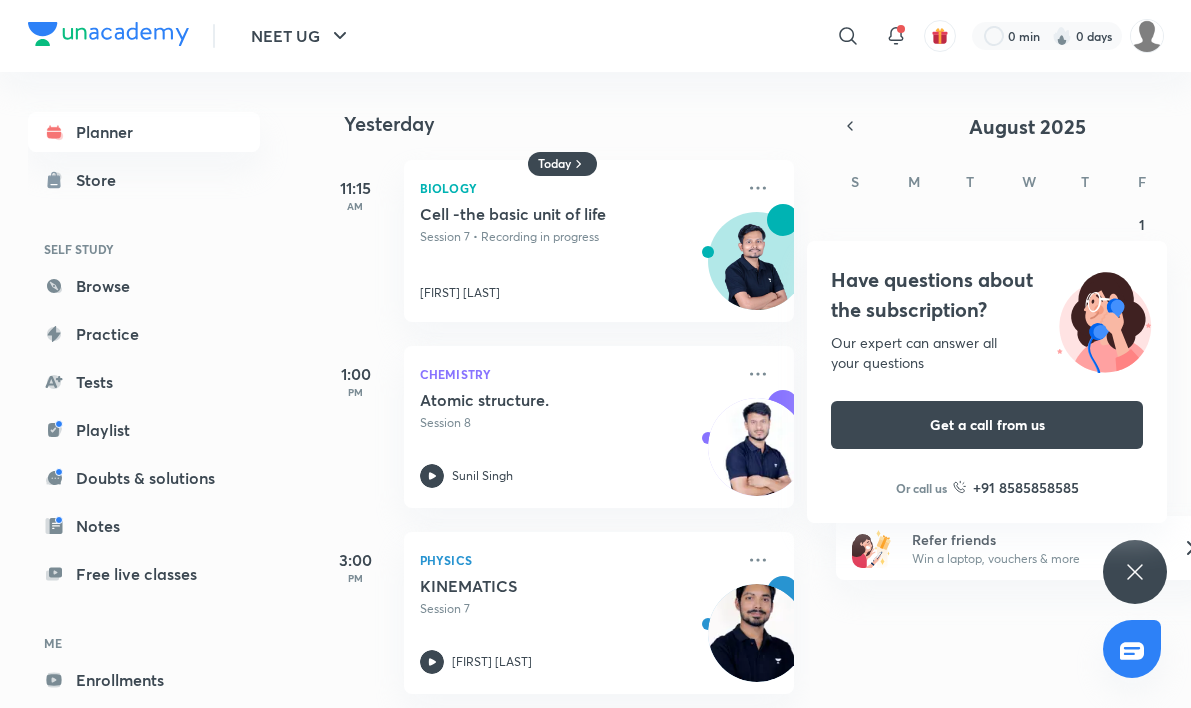 click on "4" at bounding box center (913, 276) 